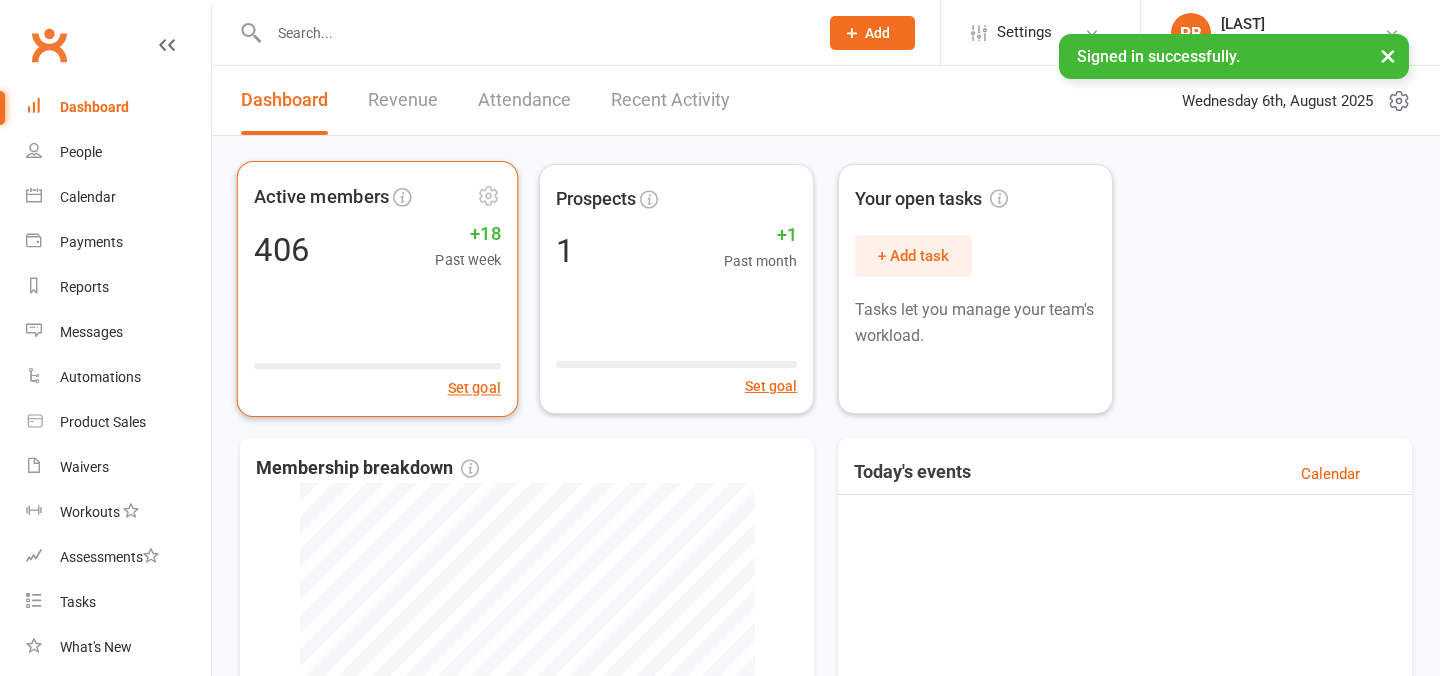 scroll, scrollTop: 0, scrollLeft: 0, axis: both 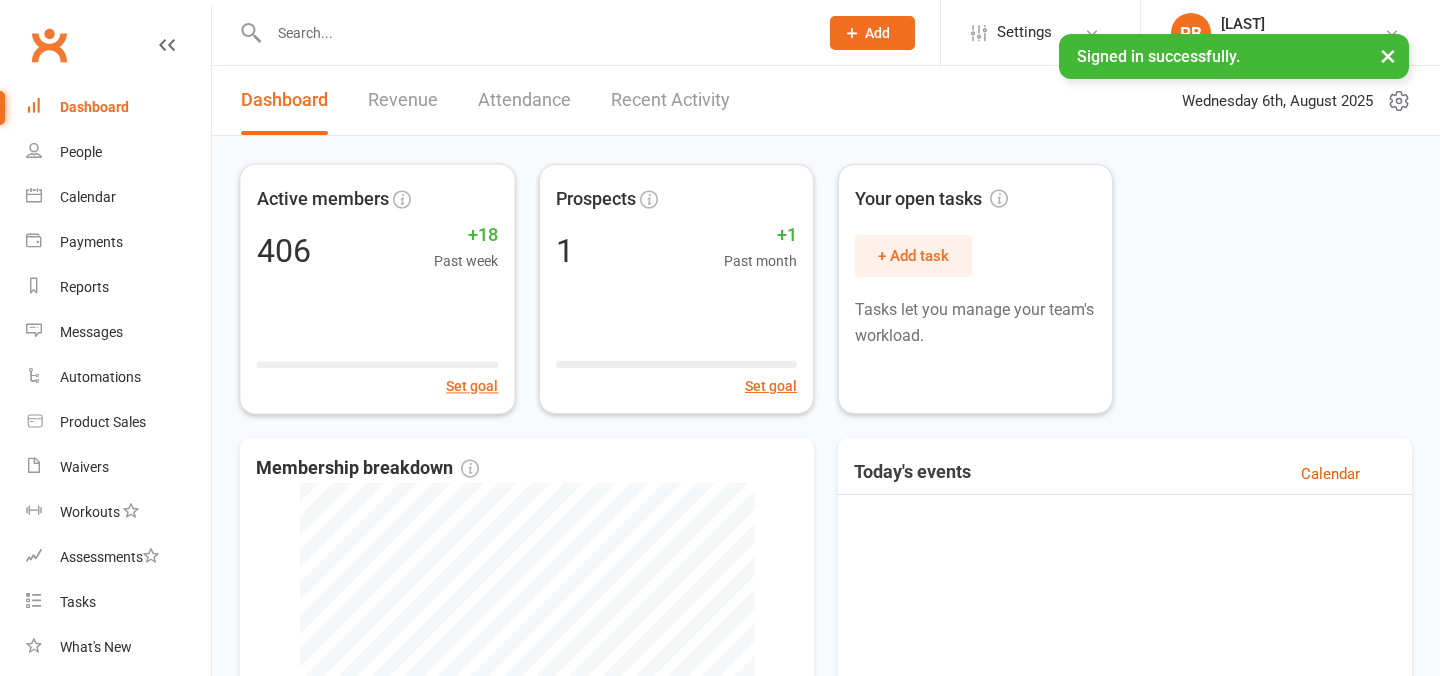 click at bounding box center (533, 33) 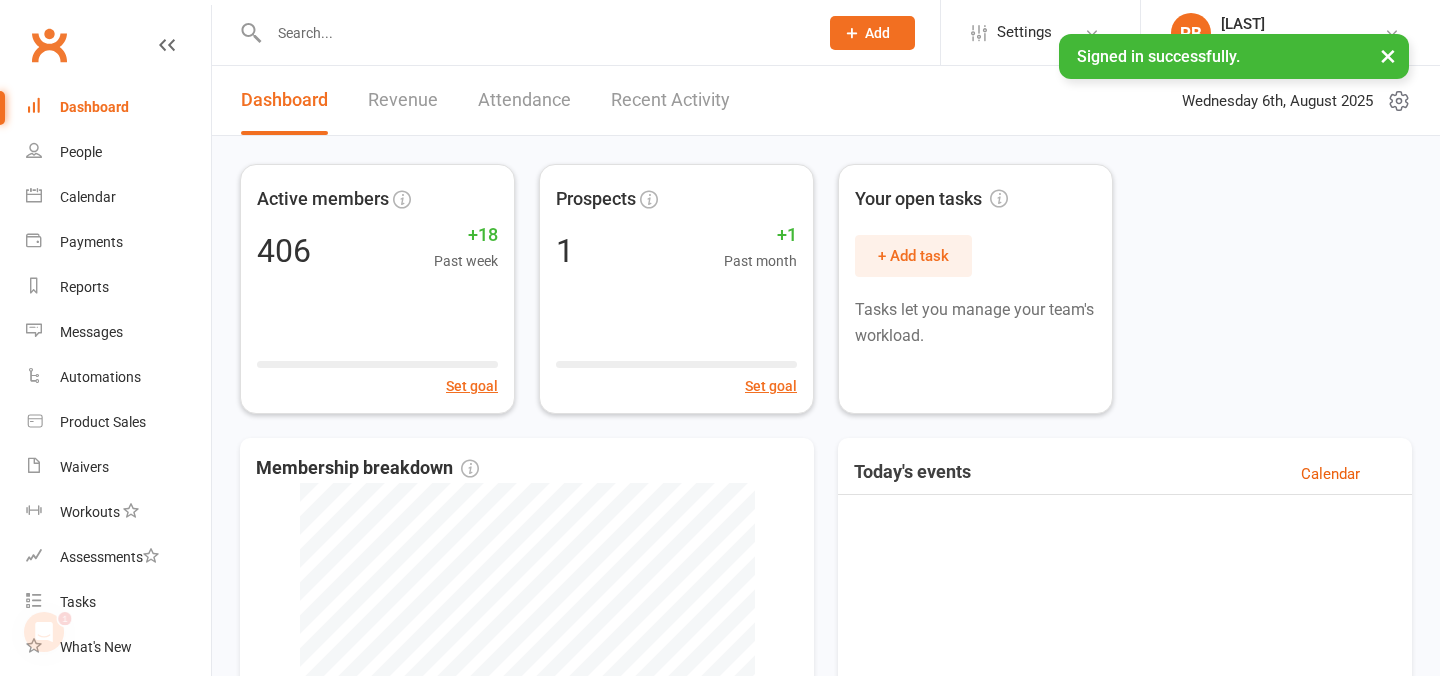 scroll, scrollTop: 0, scrollLeft: 0, axis: both 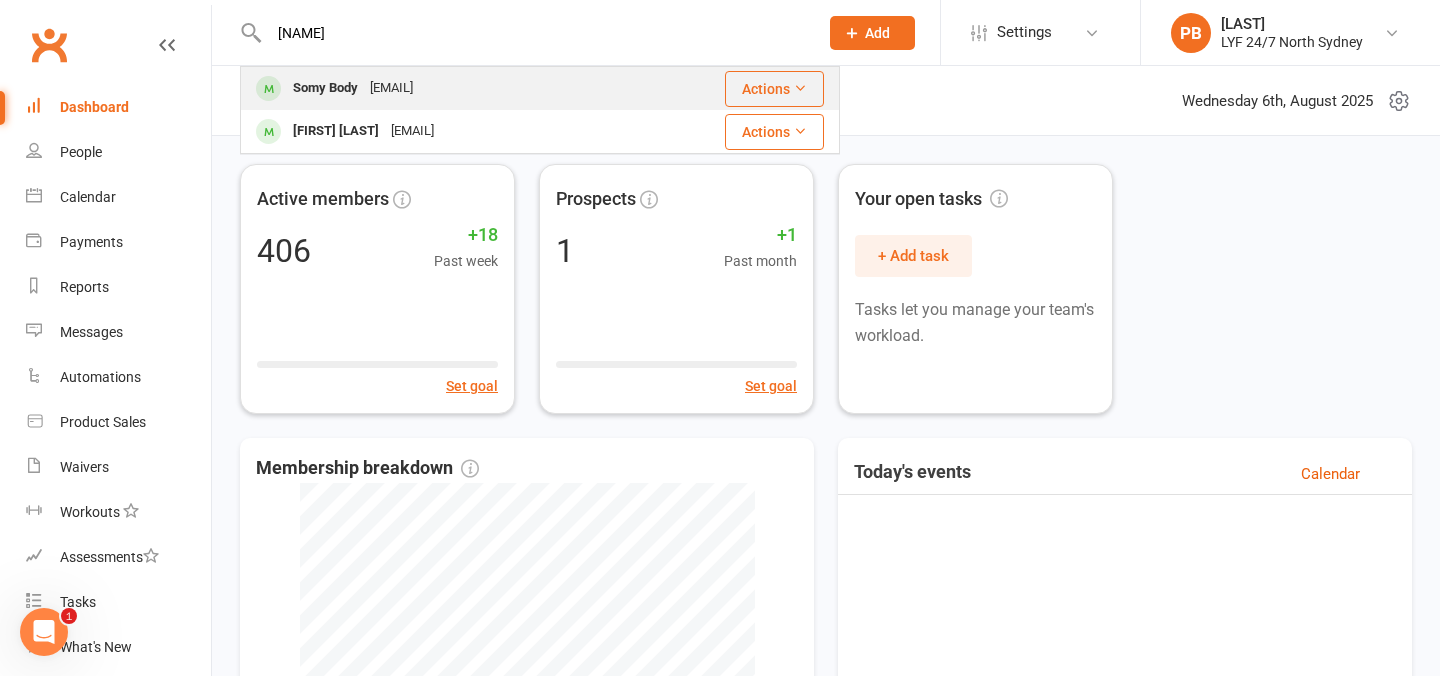 type on "[NAME]" 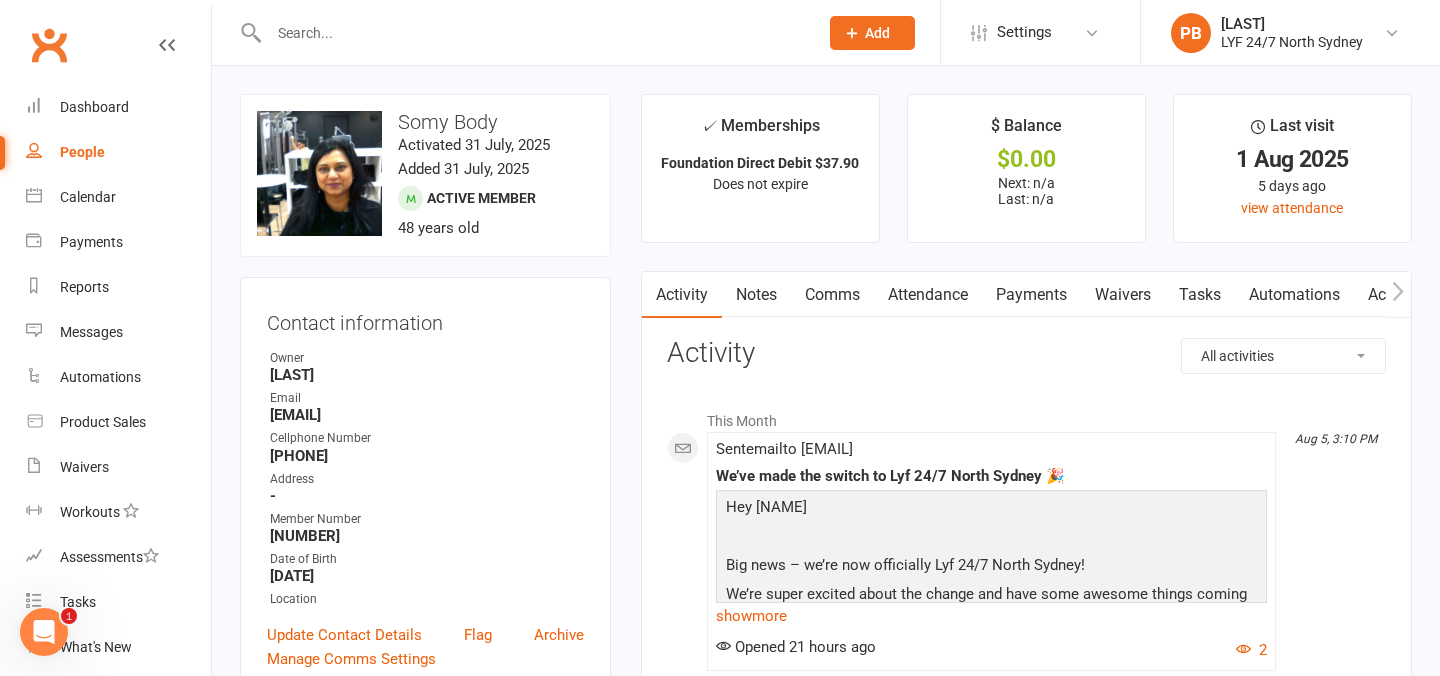 drag, startPoint x: 448, startPoint y: 413, endPoint x: 259, endPoint y: 421, distance: 189.16924 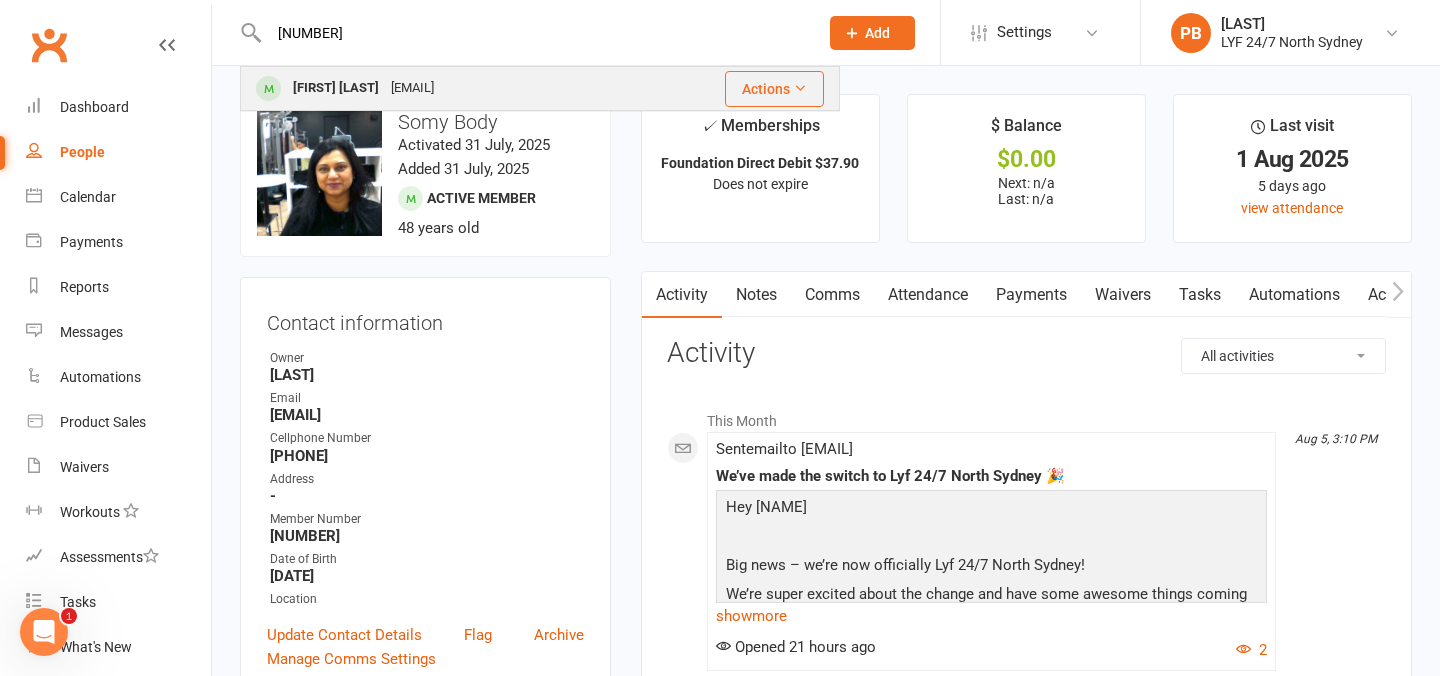 type on "[NUMBER]" 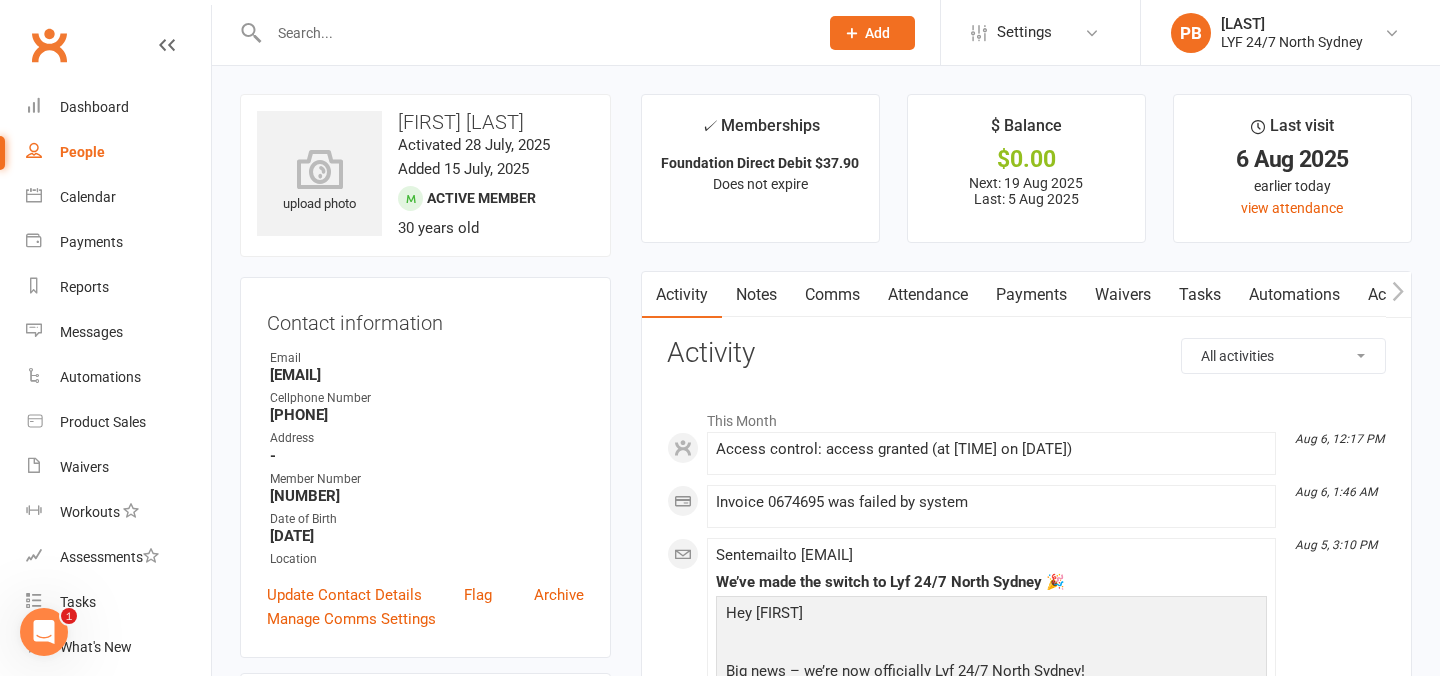 click at bounding box center (1398, 294) 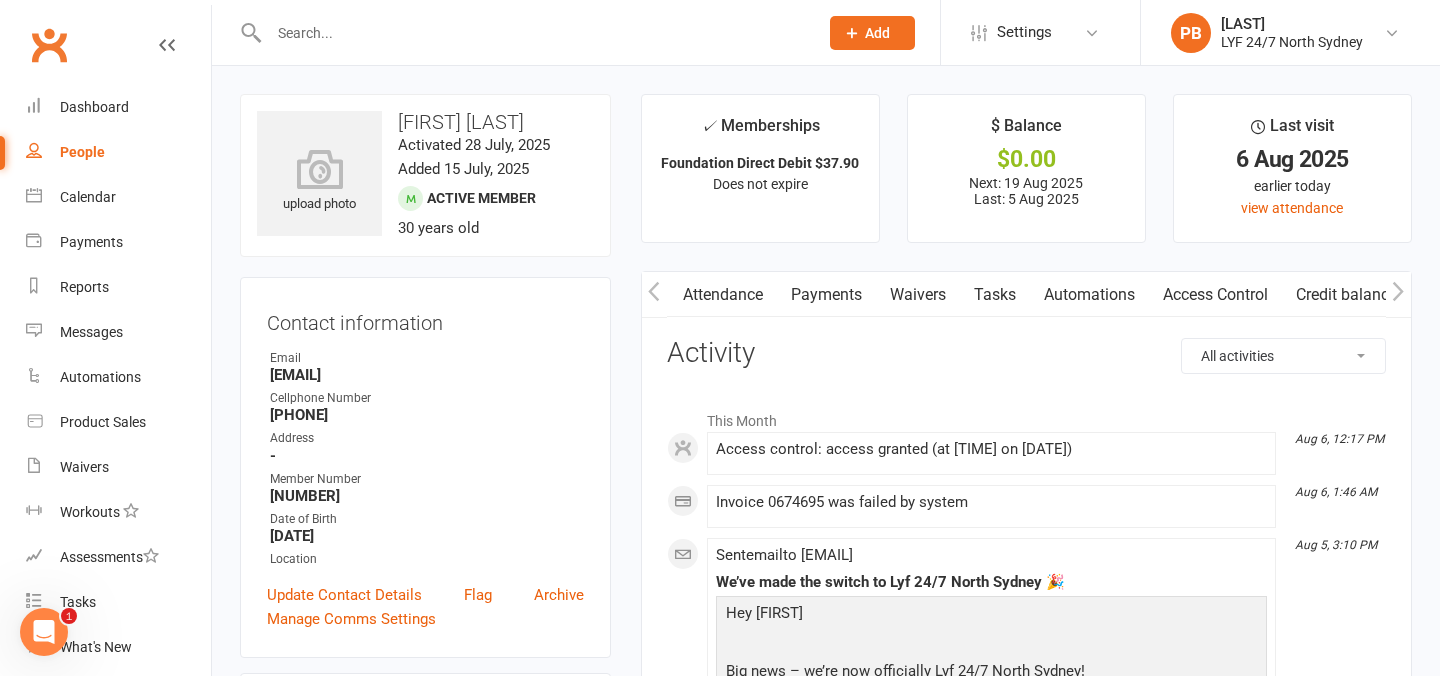 click on "Access Control" at bounding box center [1215, 295] 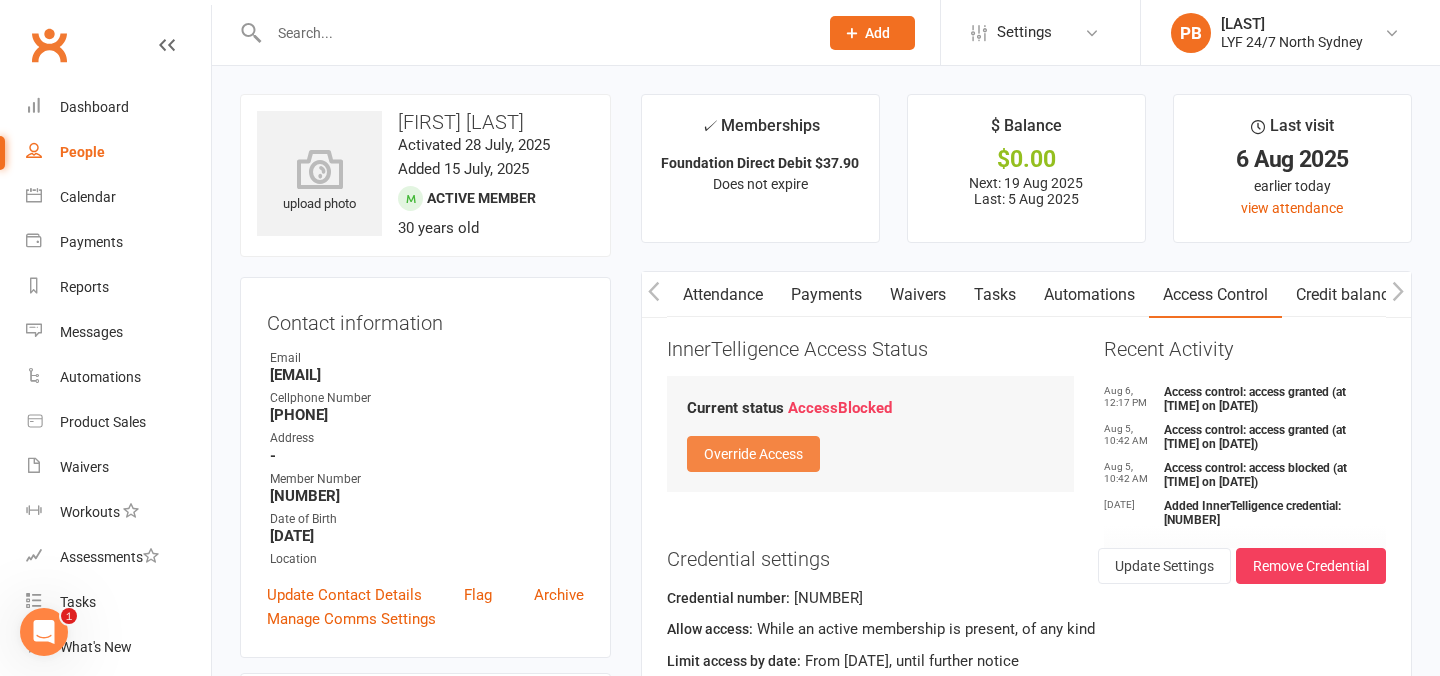 click on "Override Access" at bounding box center [753, 454] 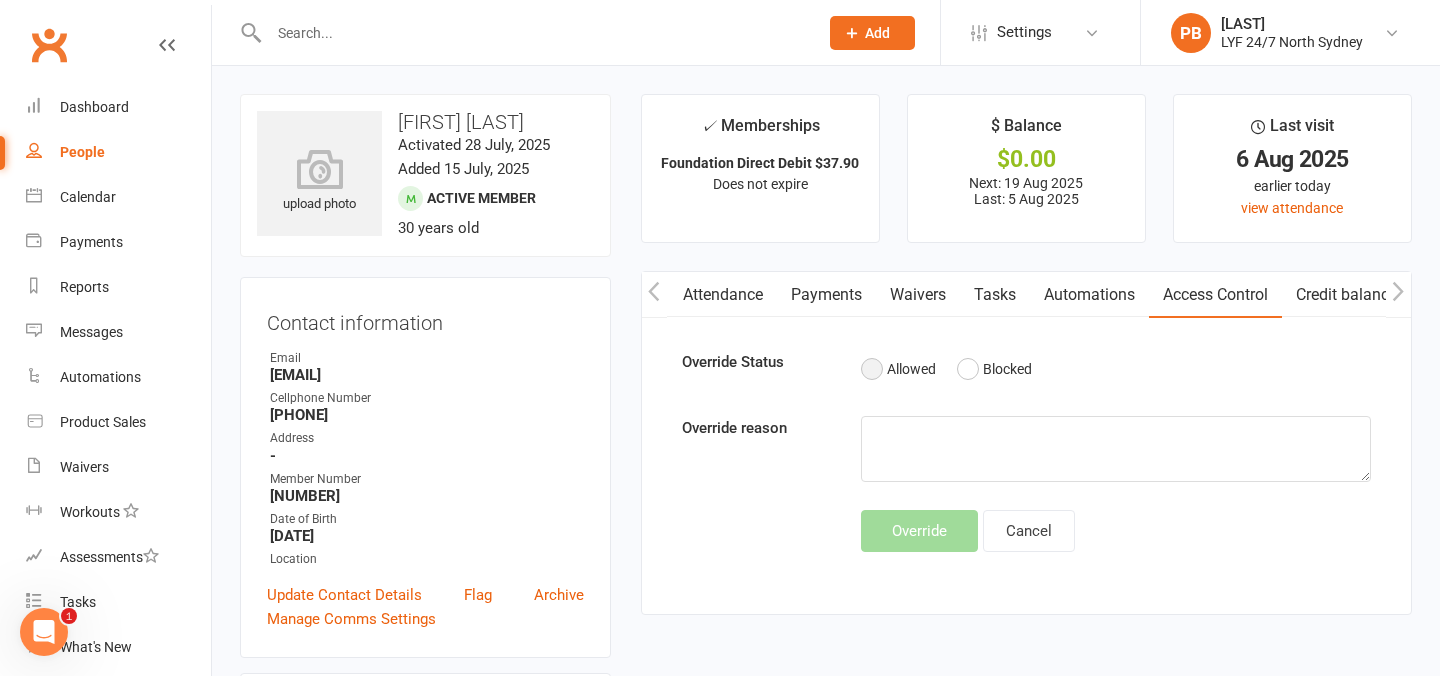 click on "Allowed" at bounding box center (898, 369) 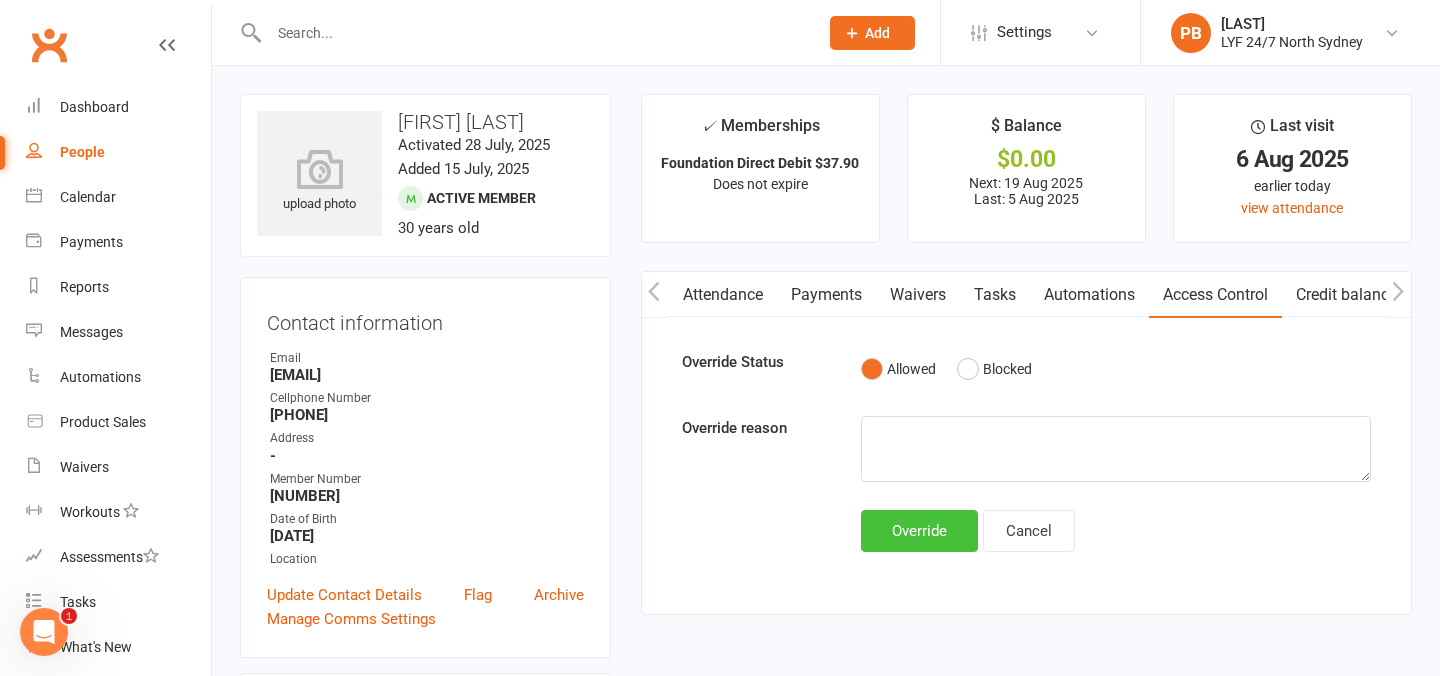 click on "Override" at bounding box center [919, 531] 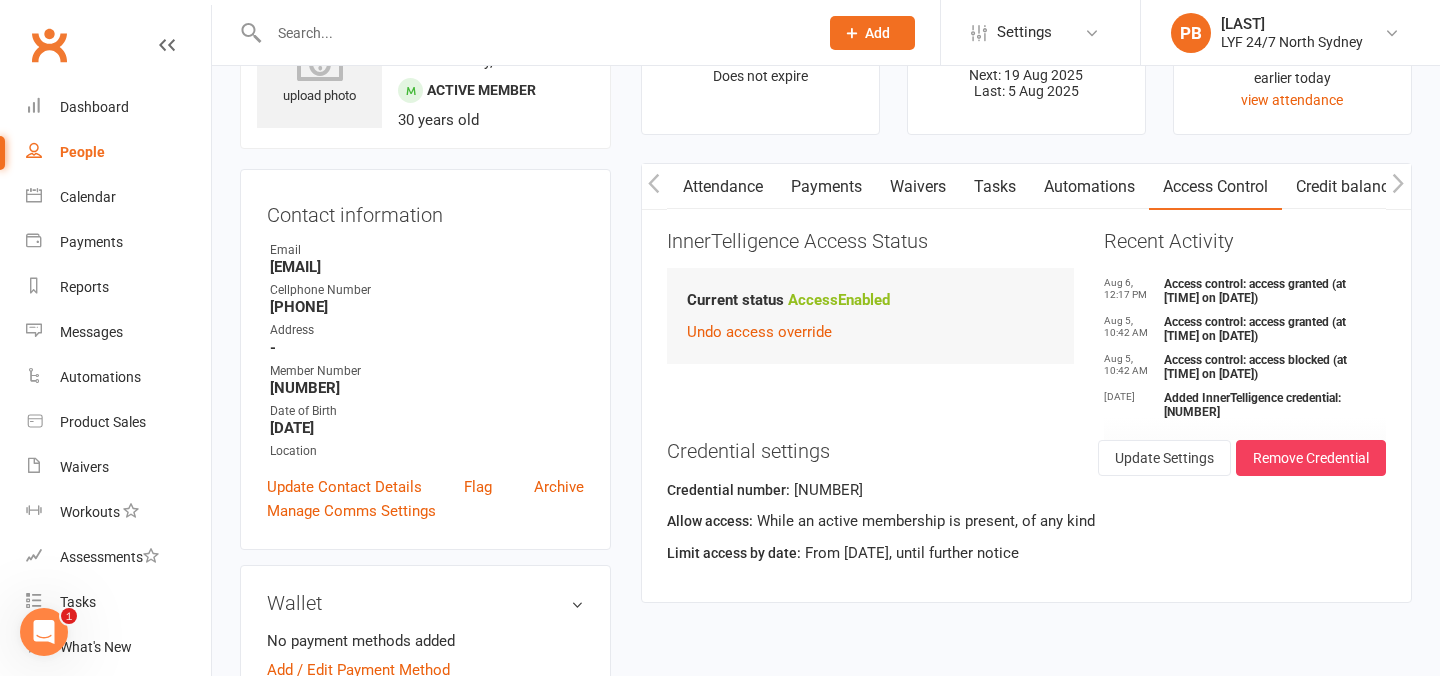 scroll, scrollTop: 172, scrollLeft: 0, axis: vertical 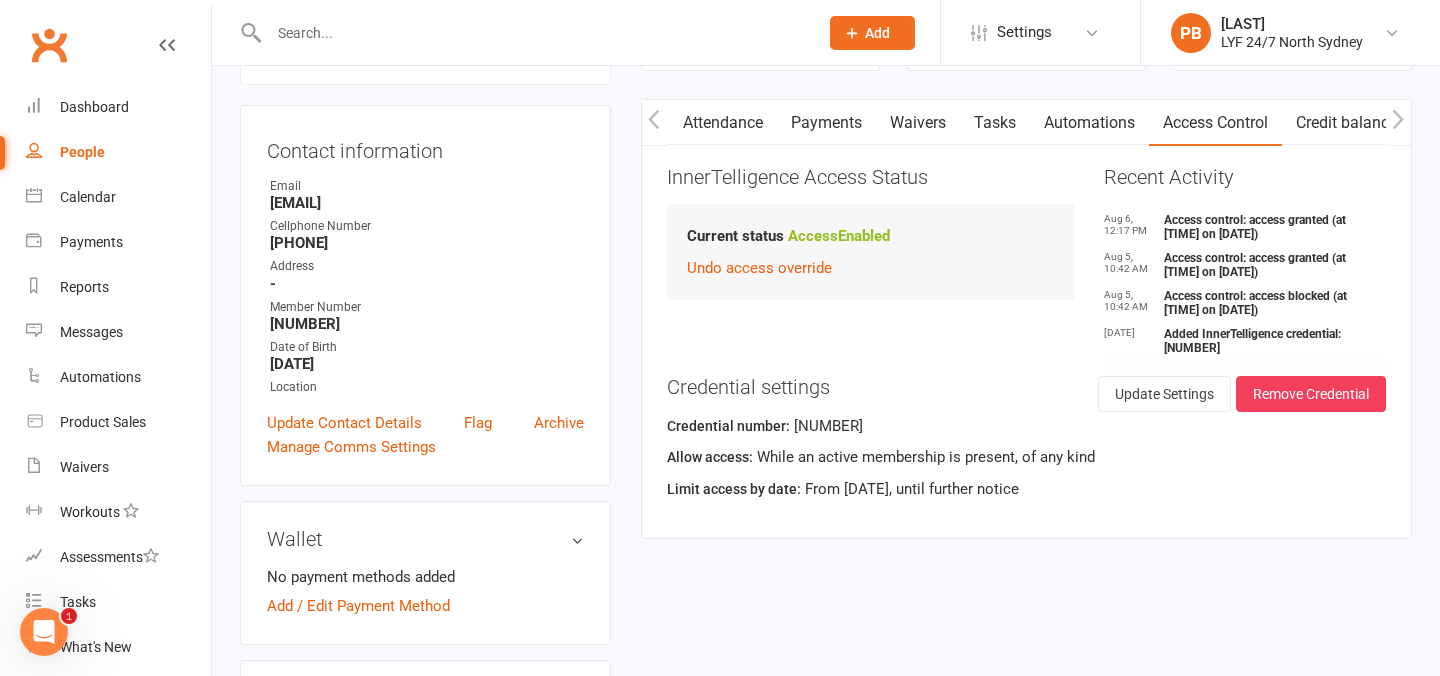 click at bounding box center (533, 33) 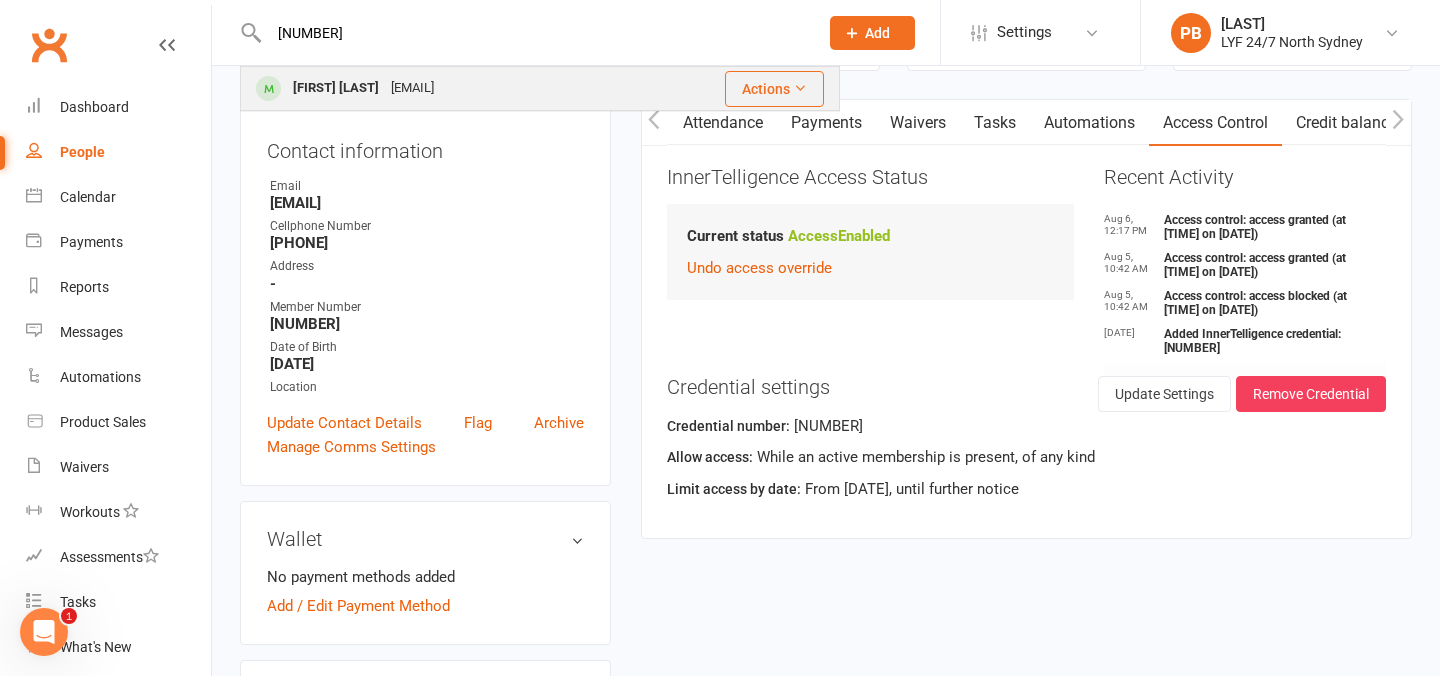type on "[NUMBER]" 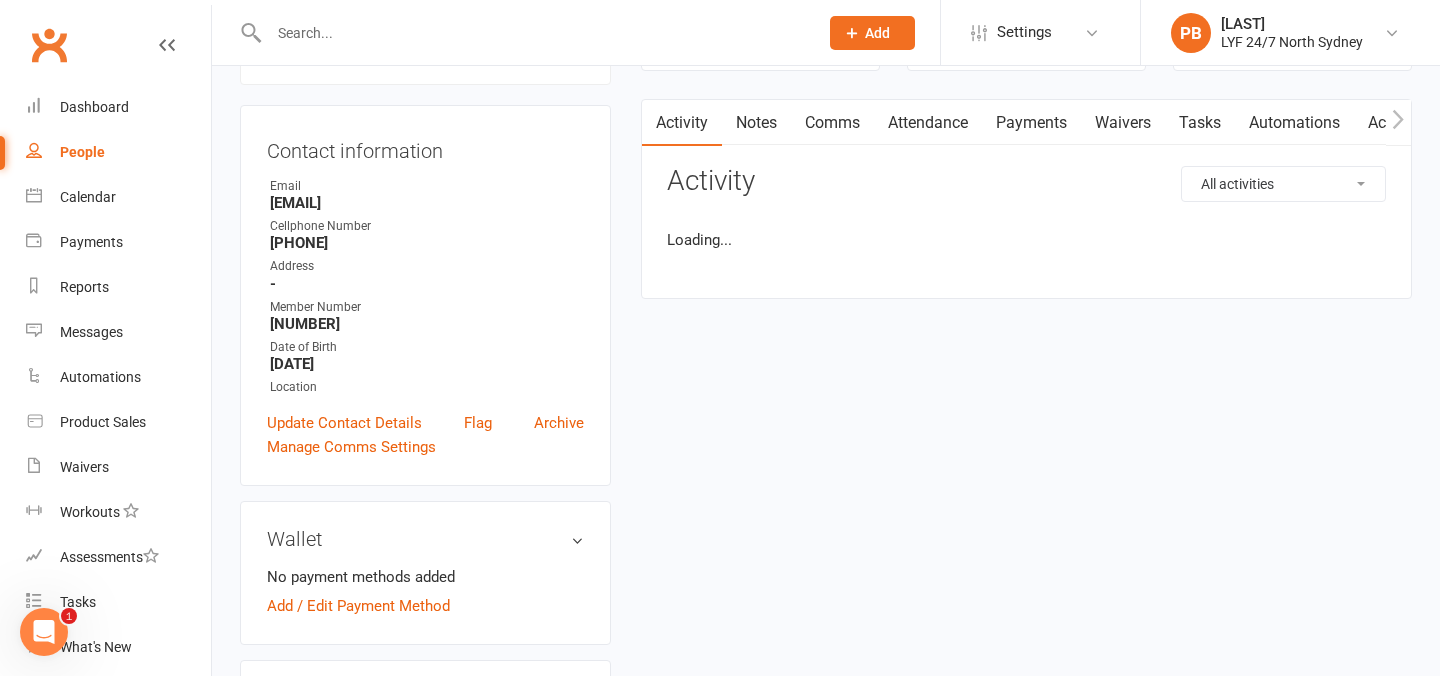 scroll, scrollTop: 0, scrollLeft: 0, axis: both 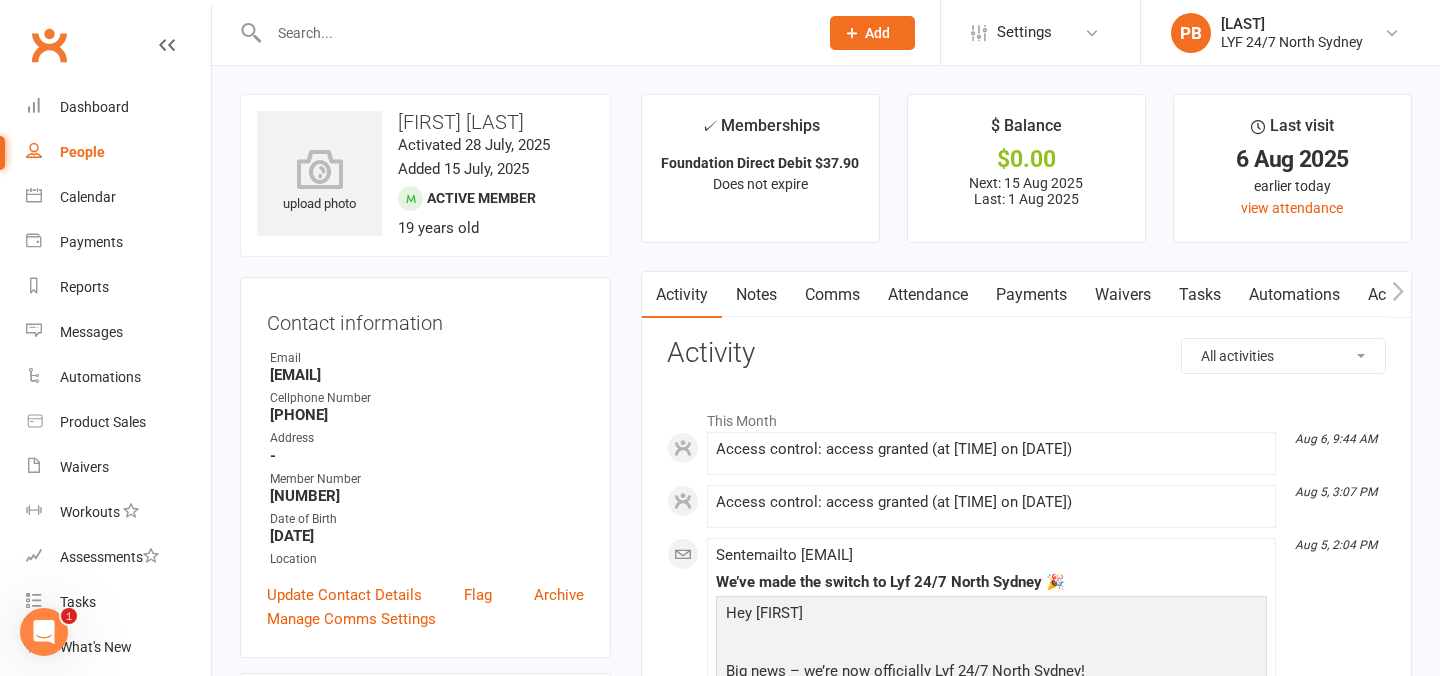 click 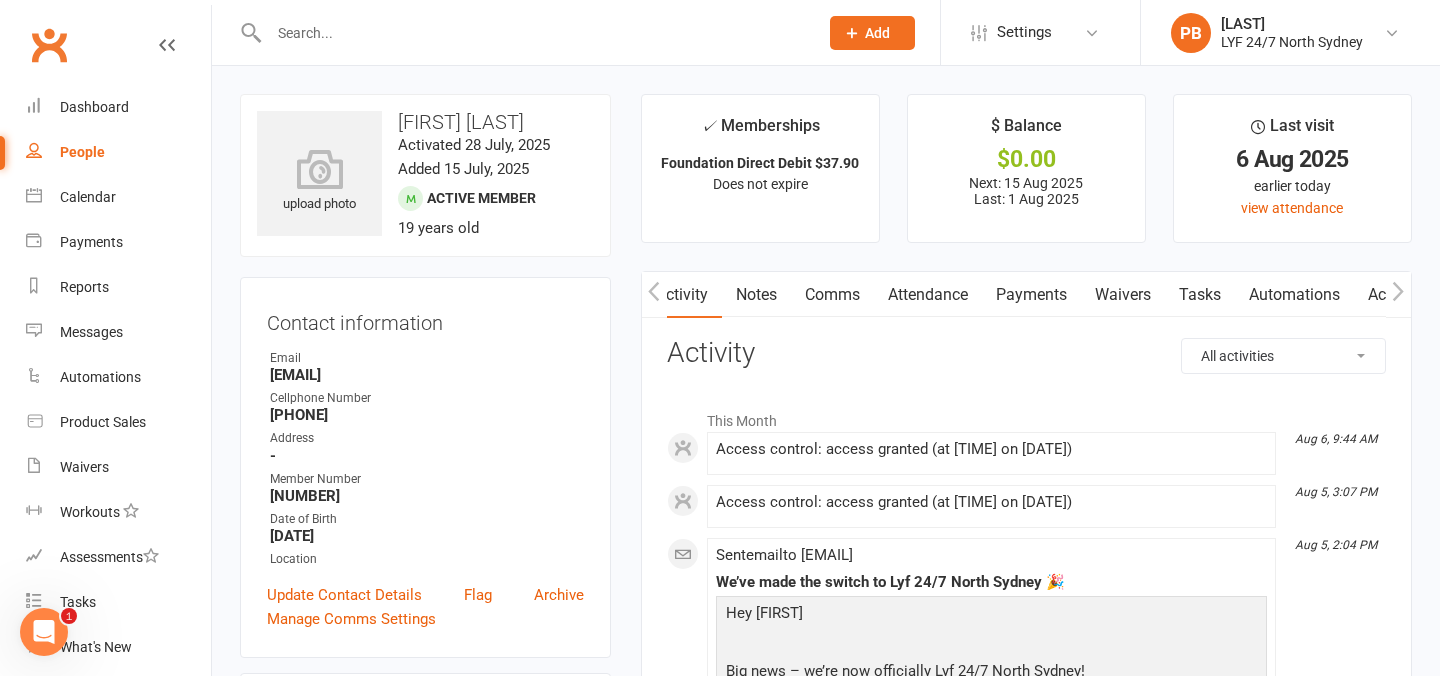 scroll, scrollTop: 0, scrollLeft: 214, axis: horizontal 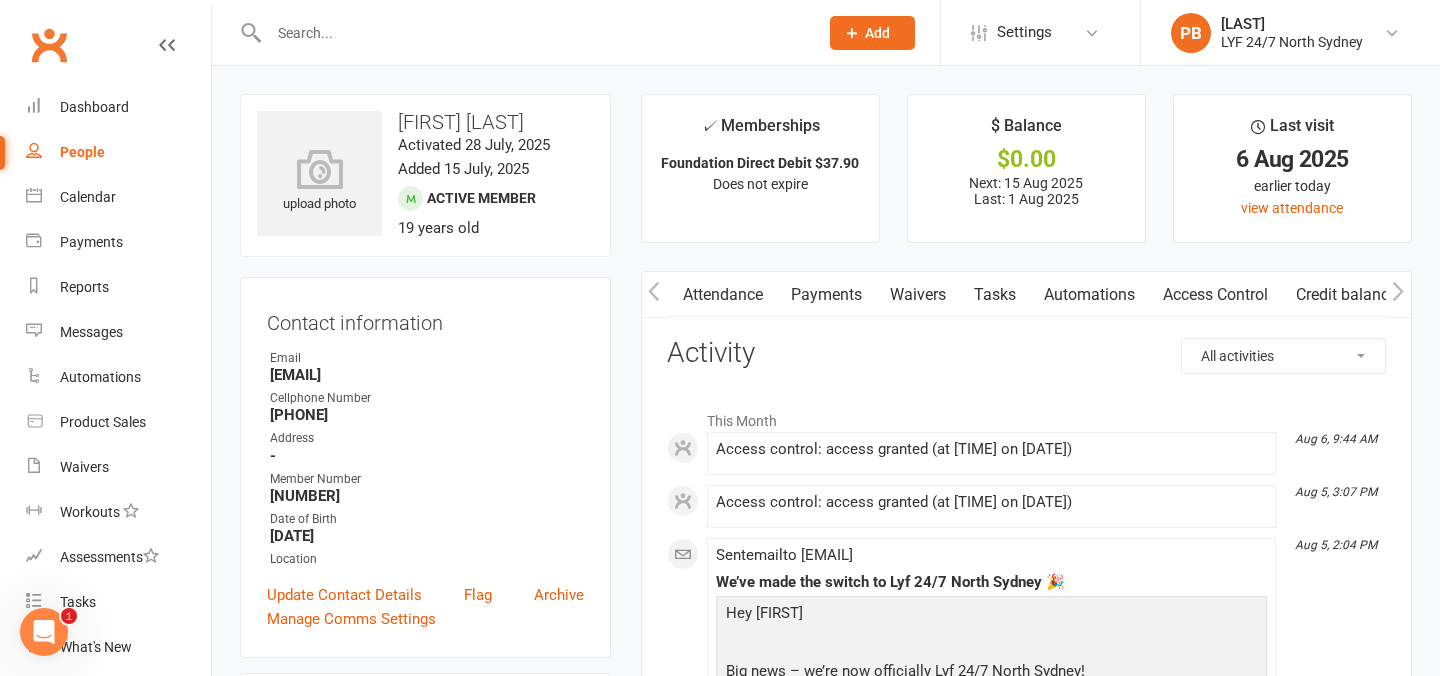 click on "Access Control" at bounding box center (1215, 295) 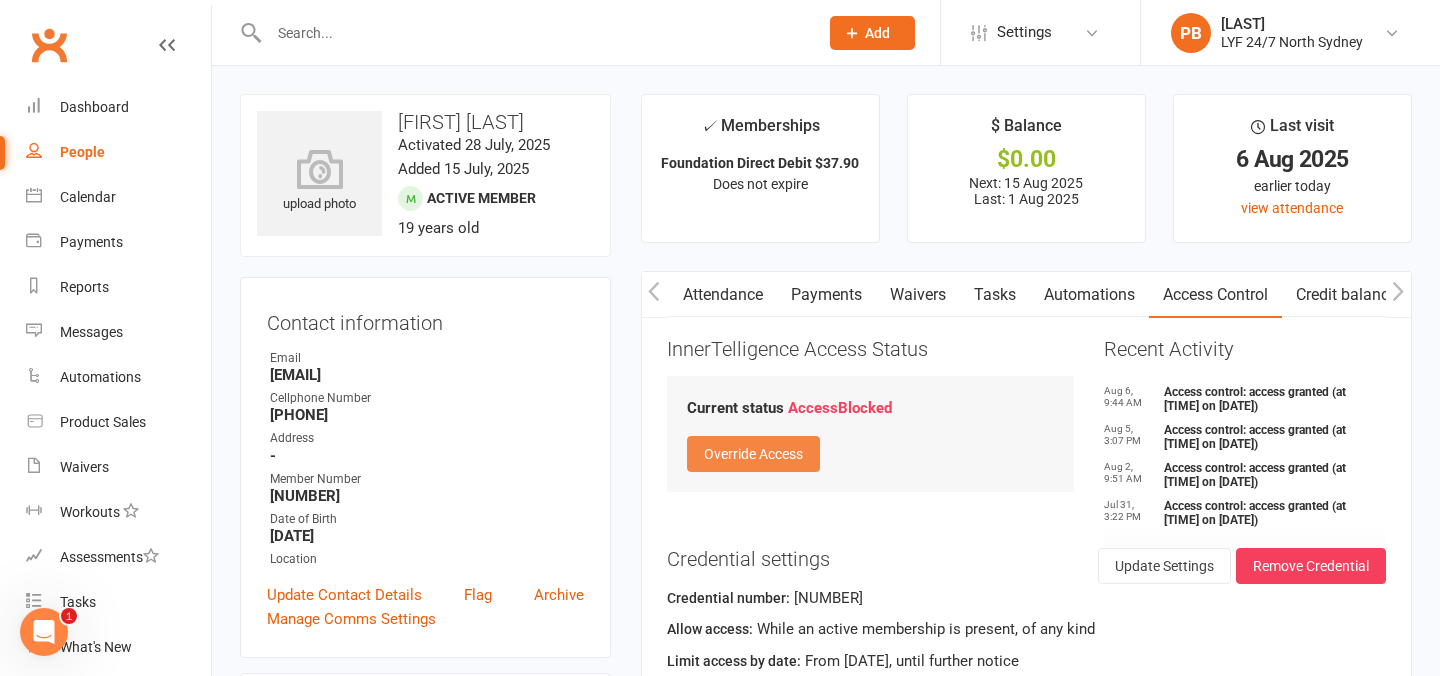 click on "Override Access" at bounding box center (753, 454) 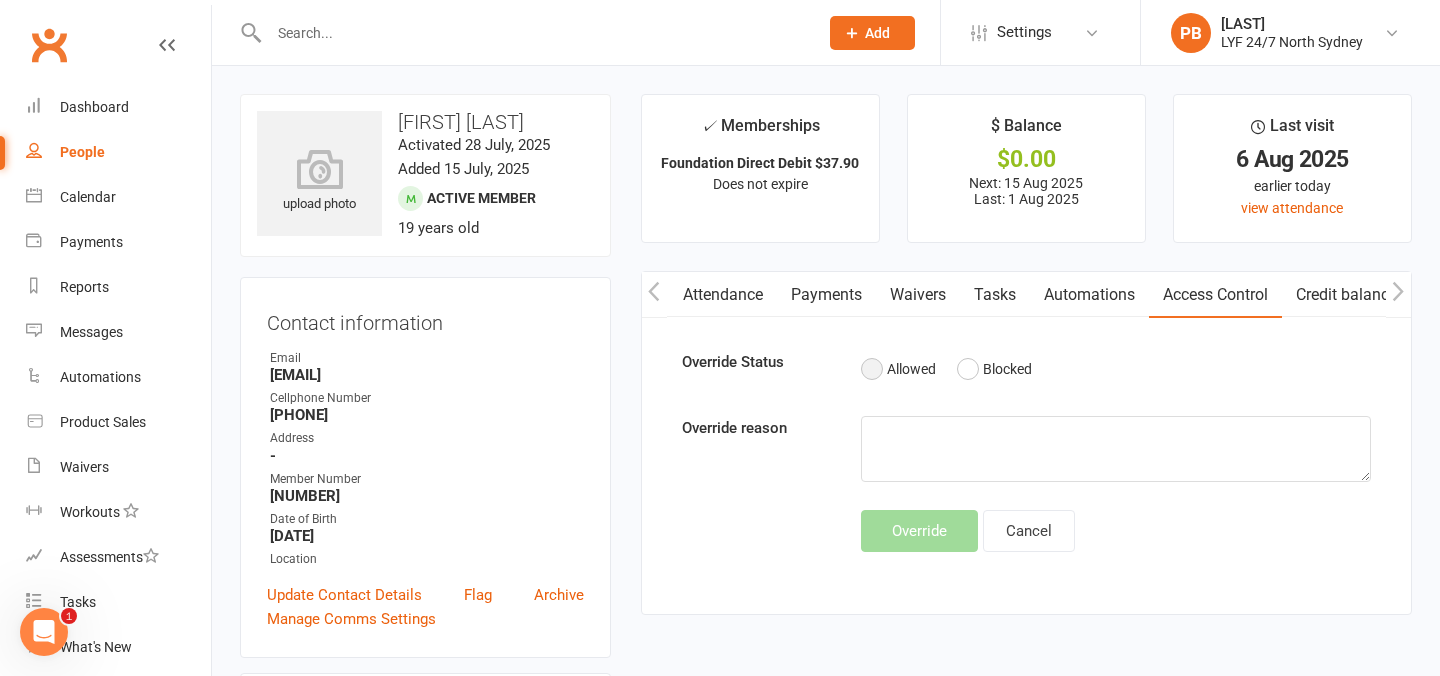 click on "Allowed" at bounding box center (898, 369) 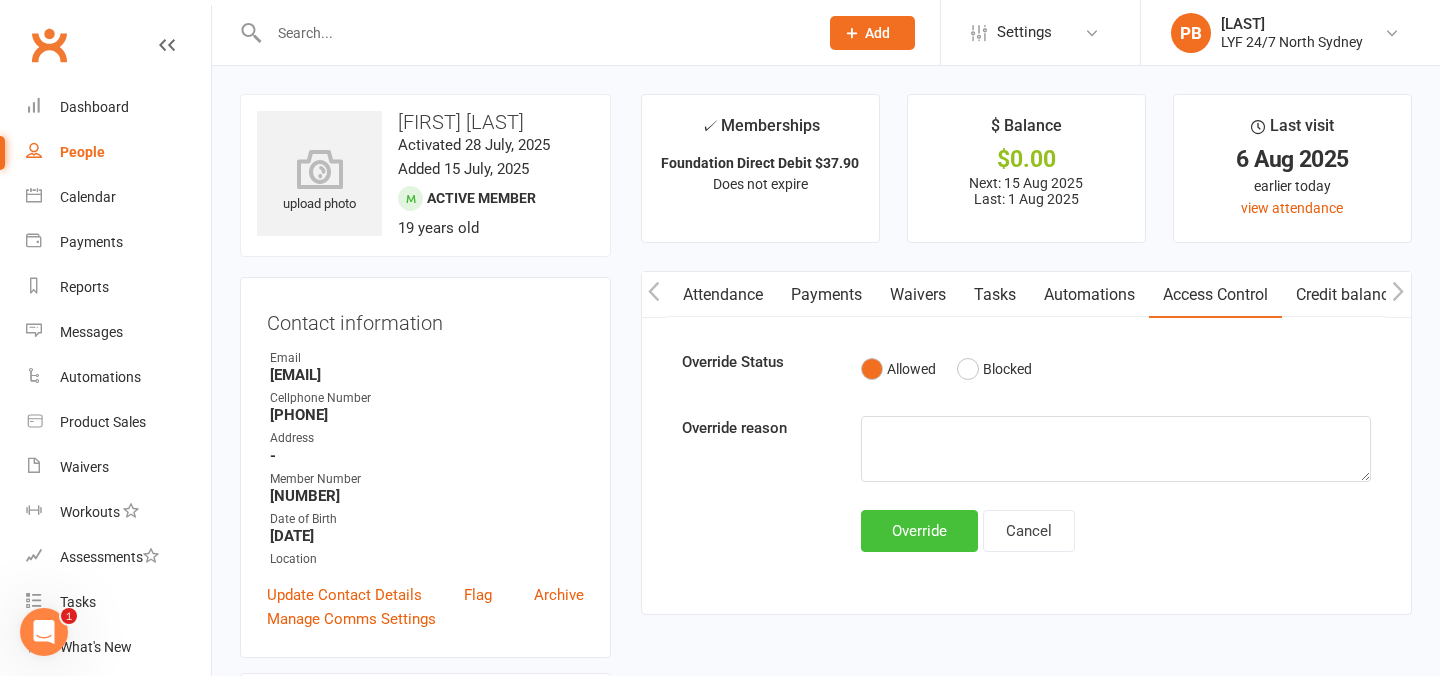click on "Override" at bounding box center [919, 531] 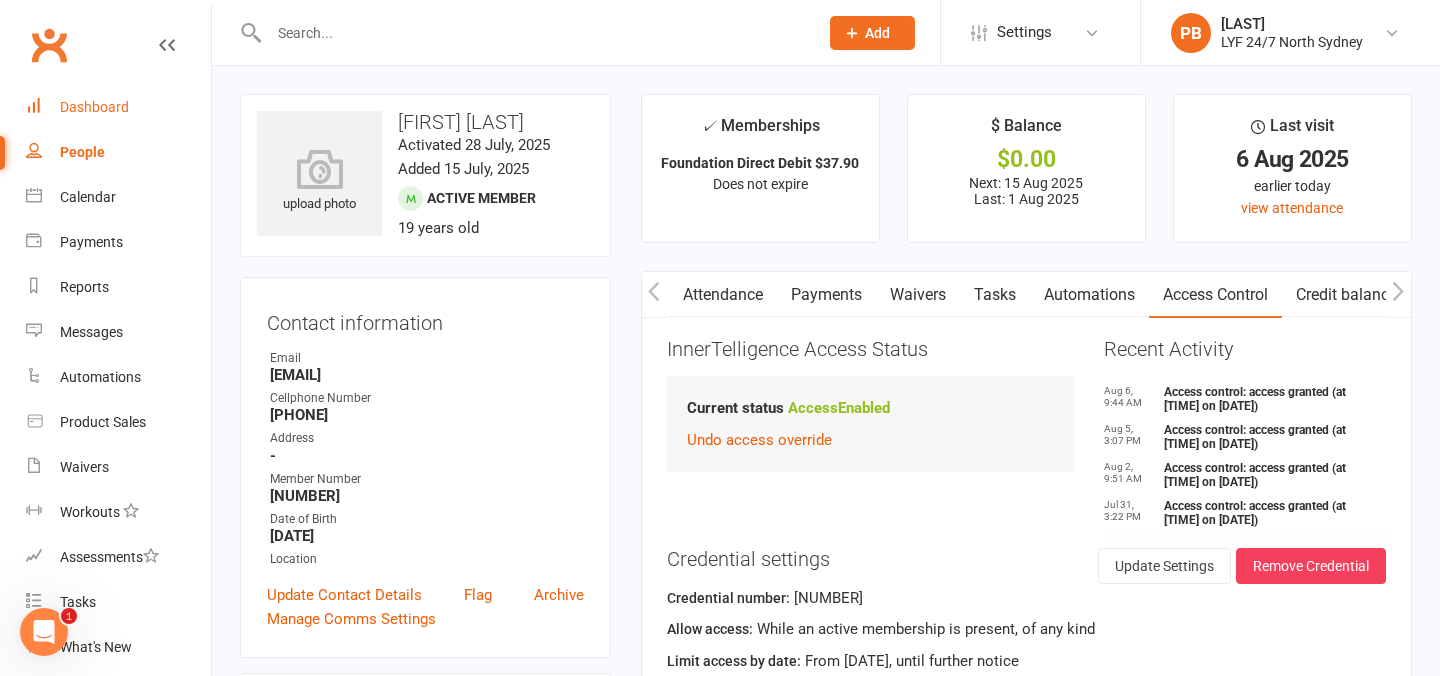 click on "Dashboard" at bounding box center [94, 107] 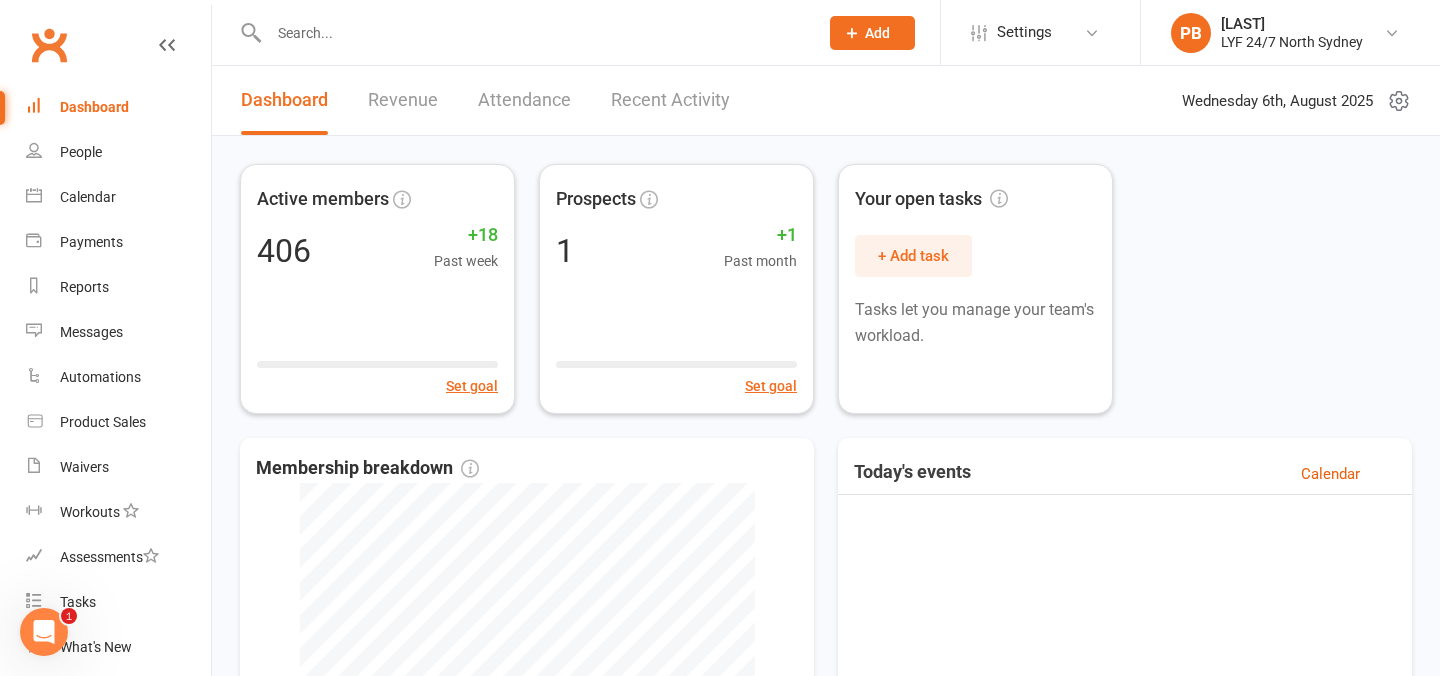 click at bounding box center (533, 33) 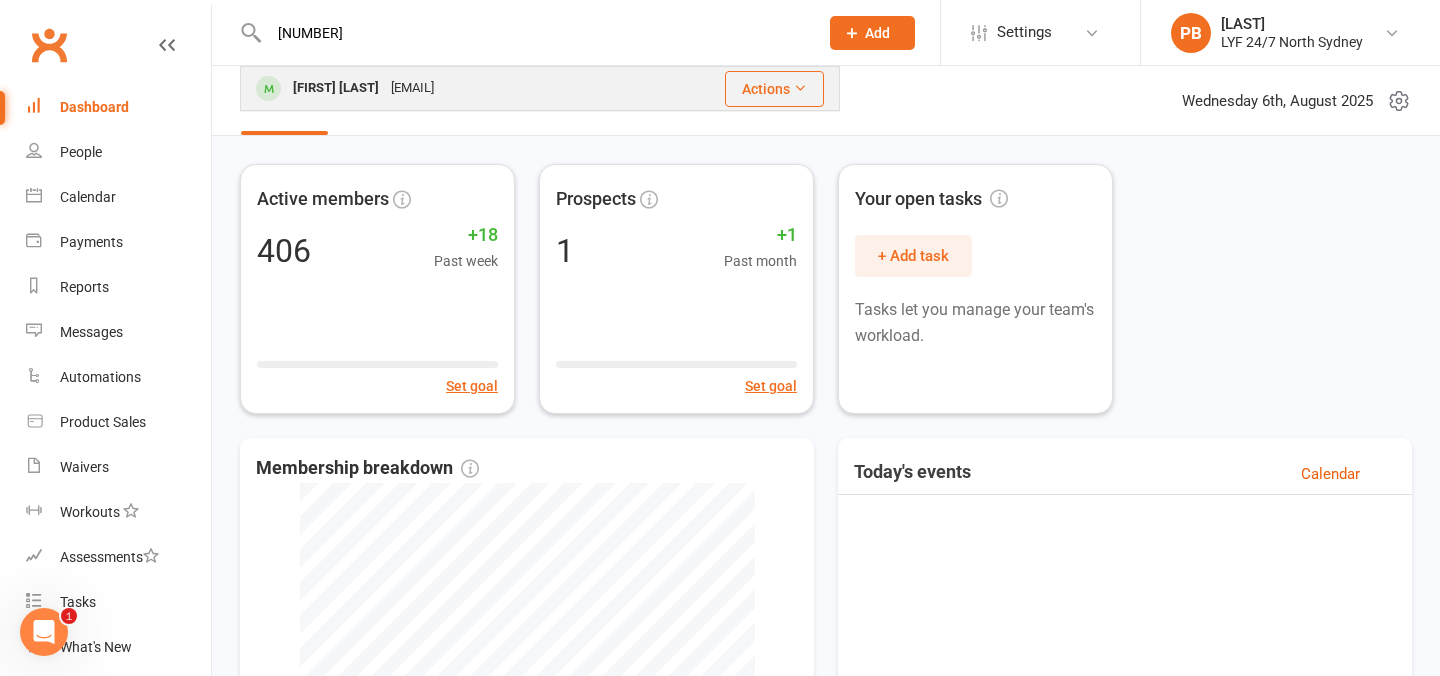 type on "[NUMBER]" 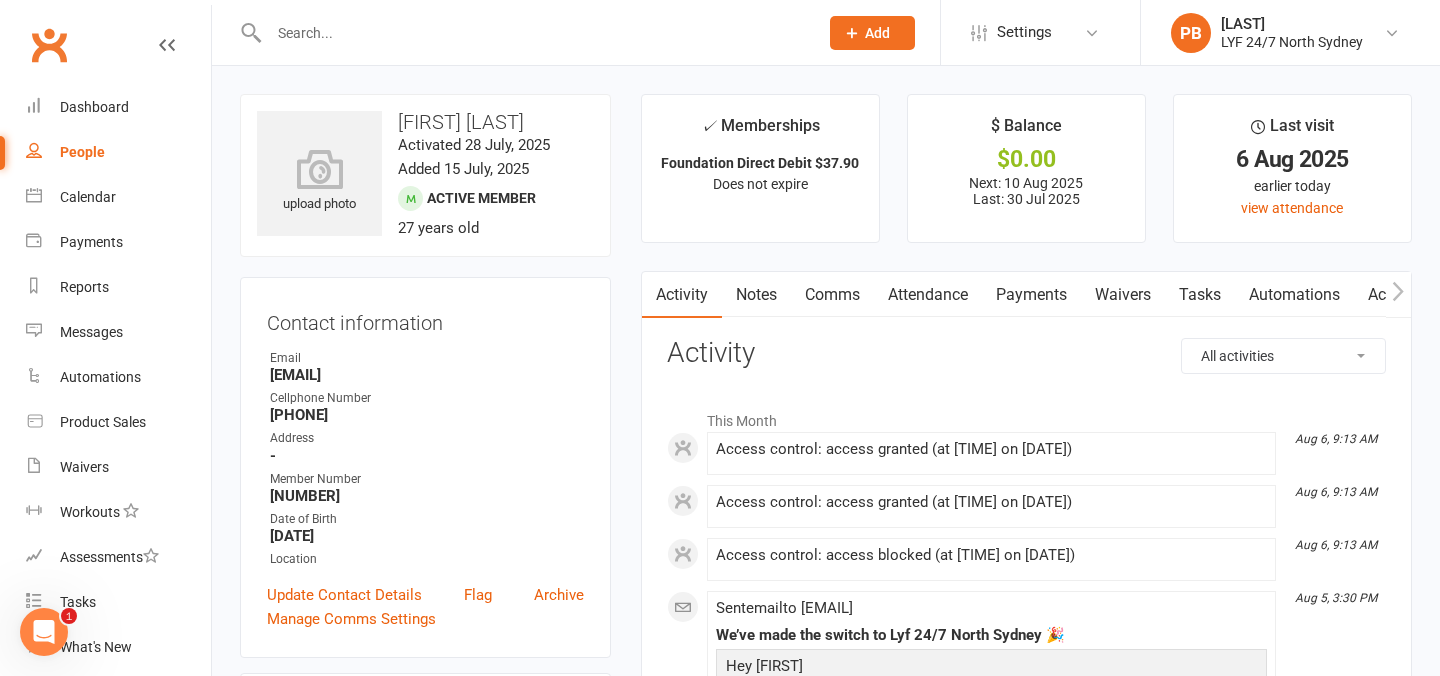click 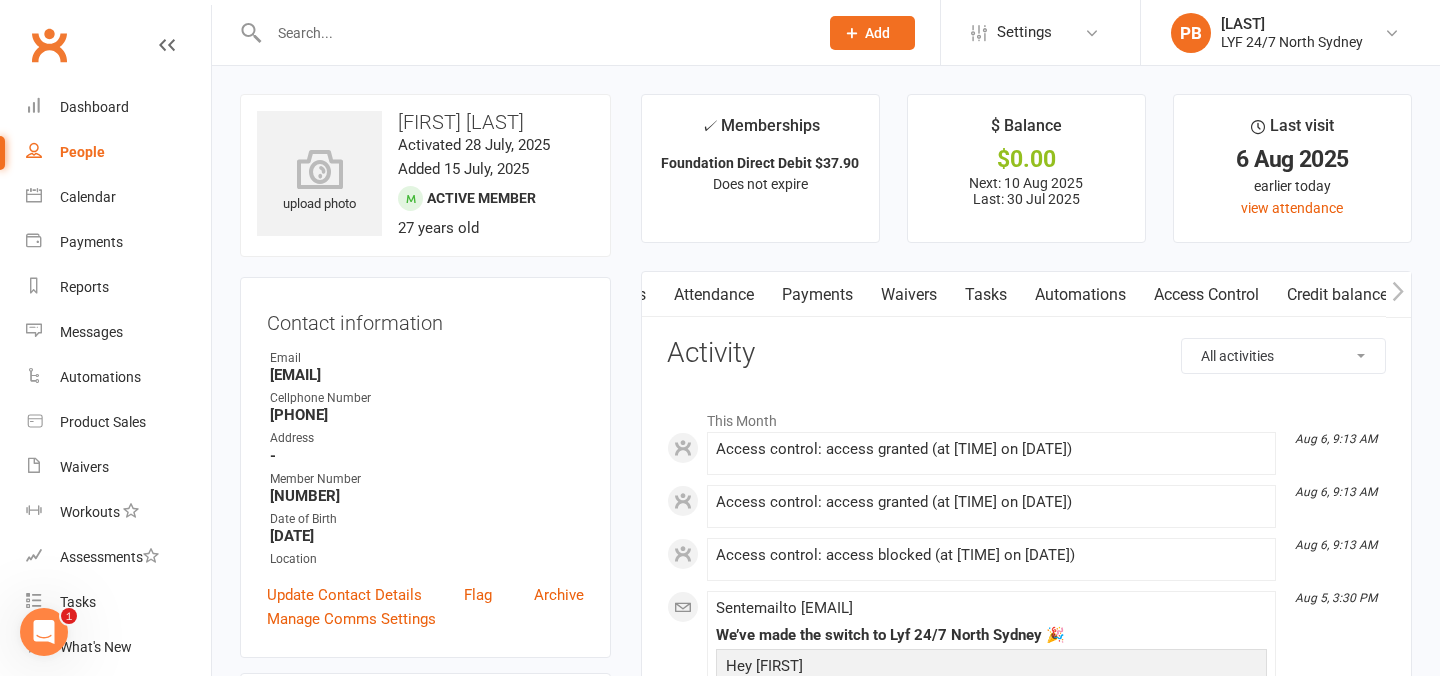 scroll, scrollTop: 0, scrollLeft: 214, axis: horizontal 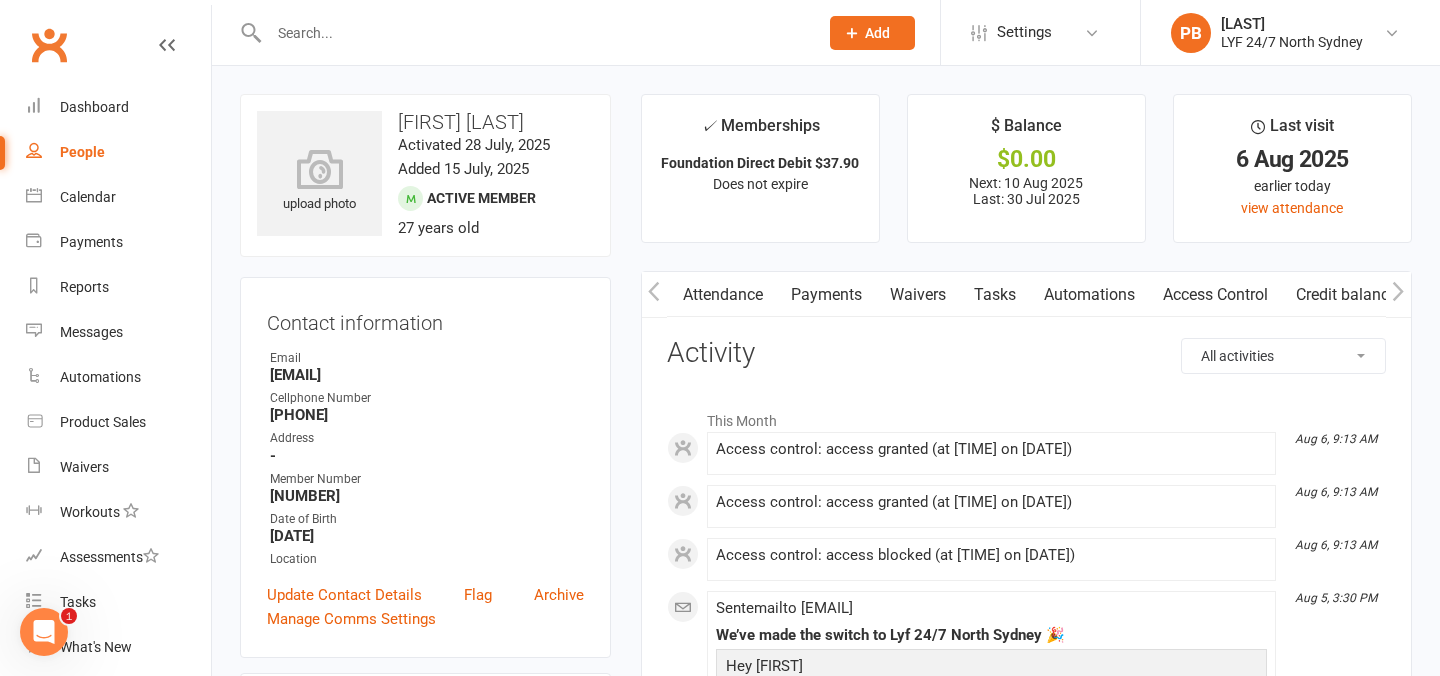 click on "Access Control" at bounding box center (1215, 295) 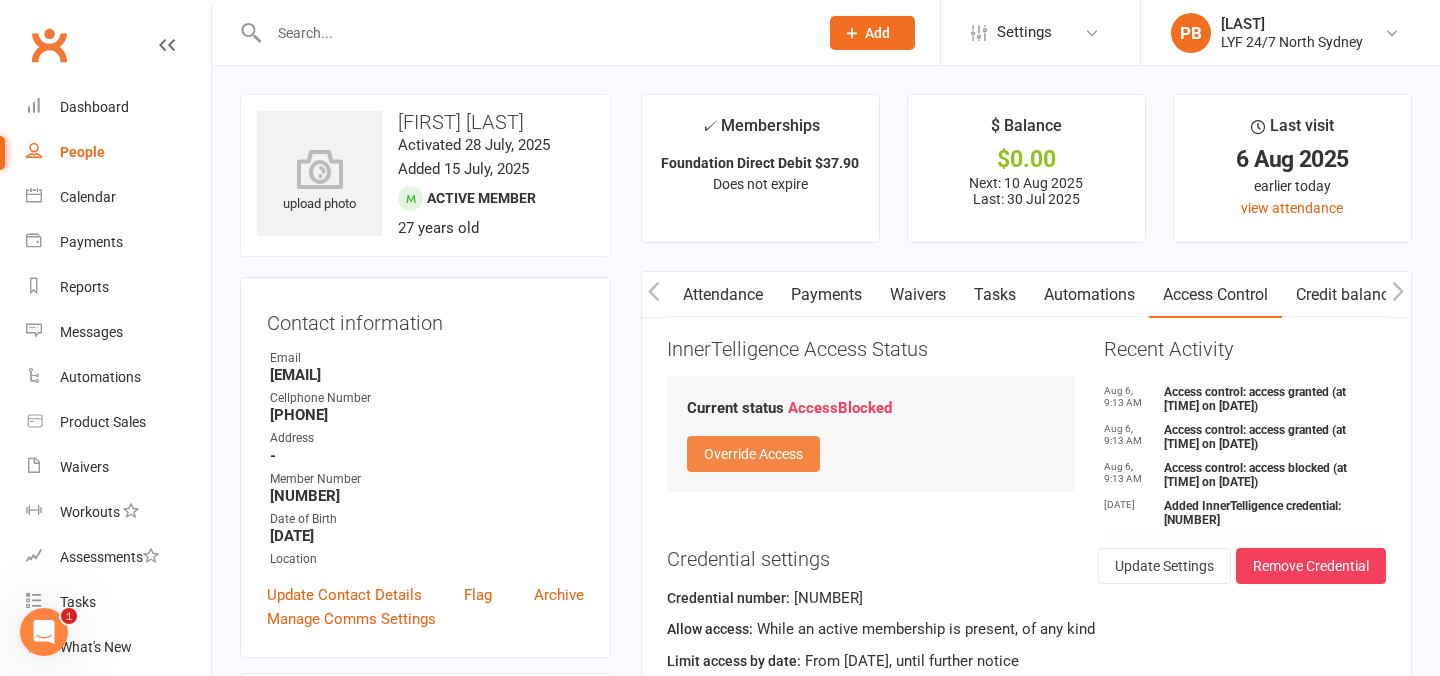 click on "Override Access" at bounding box center [753, 454] 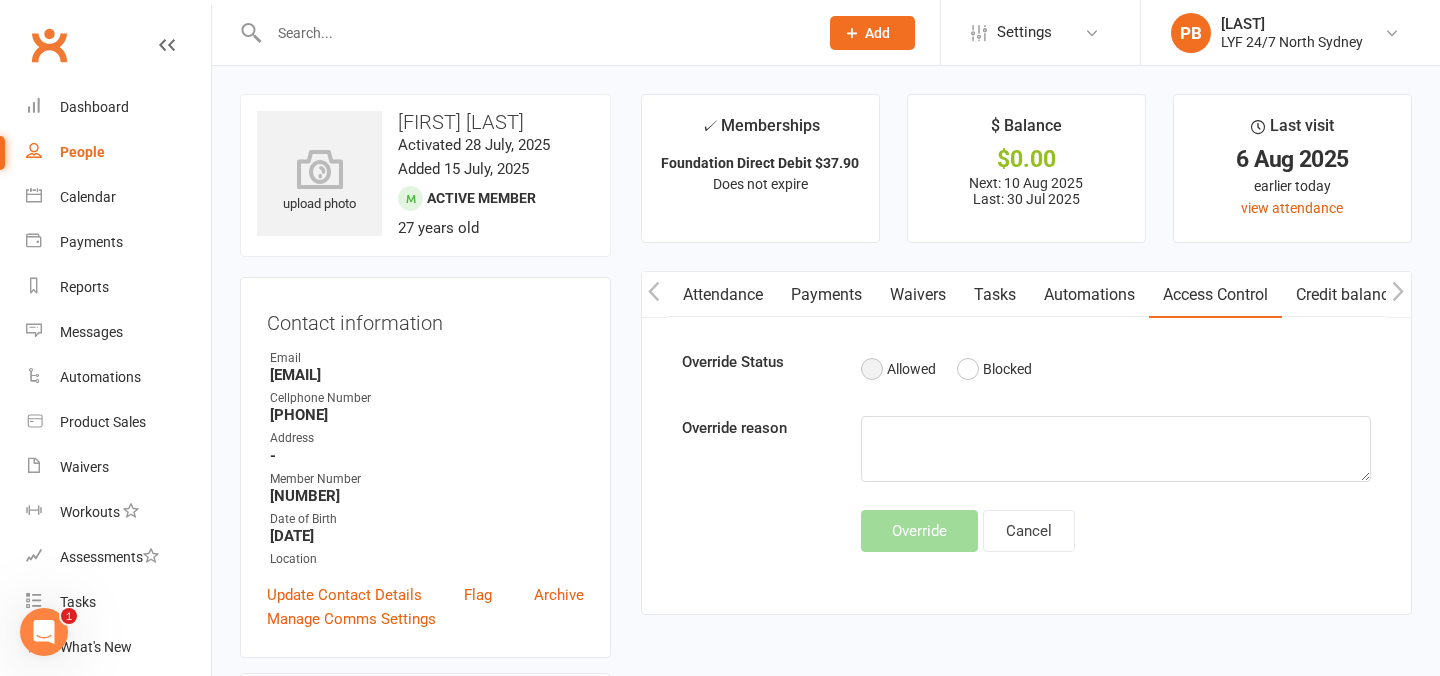 click on "Allowed" at bounding box center (898, 369) 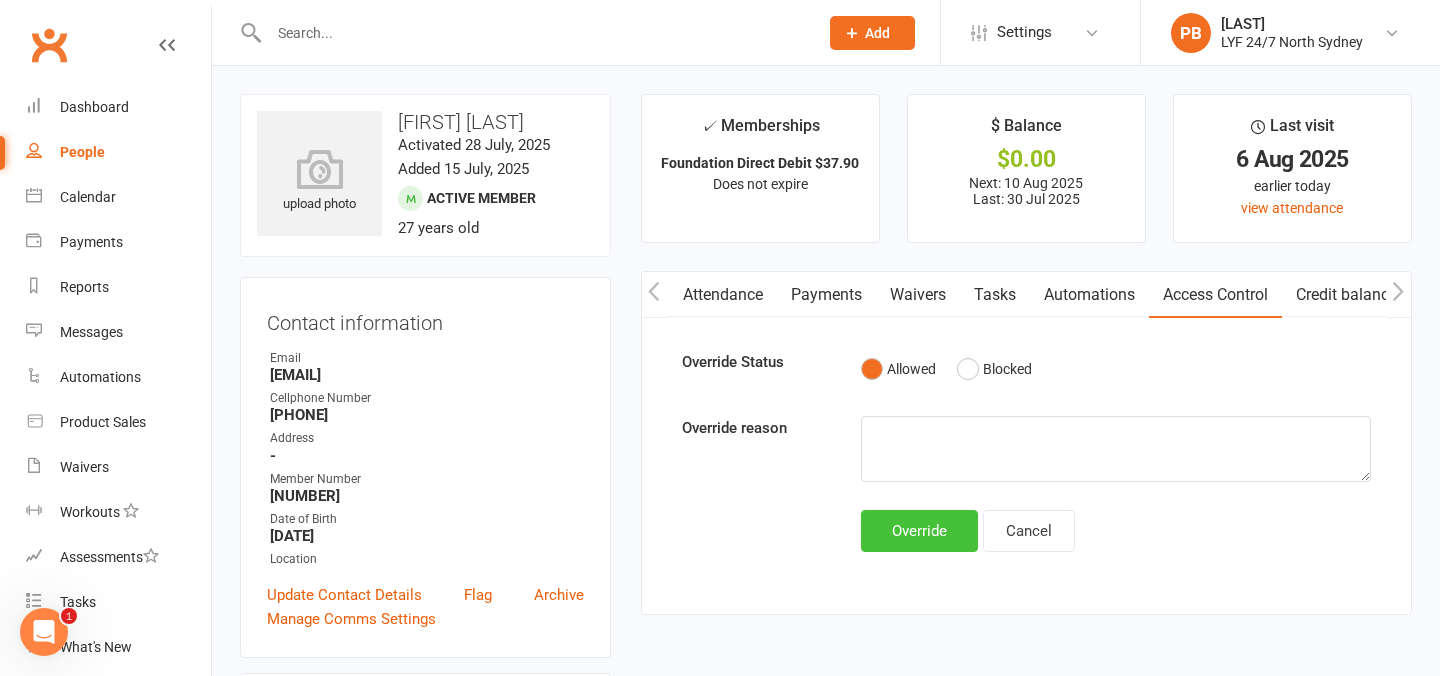 click on "Override" at bounding box center [919, 531] 